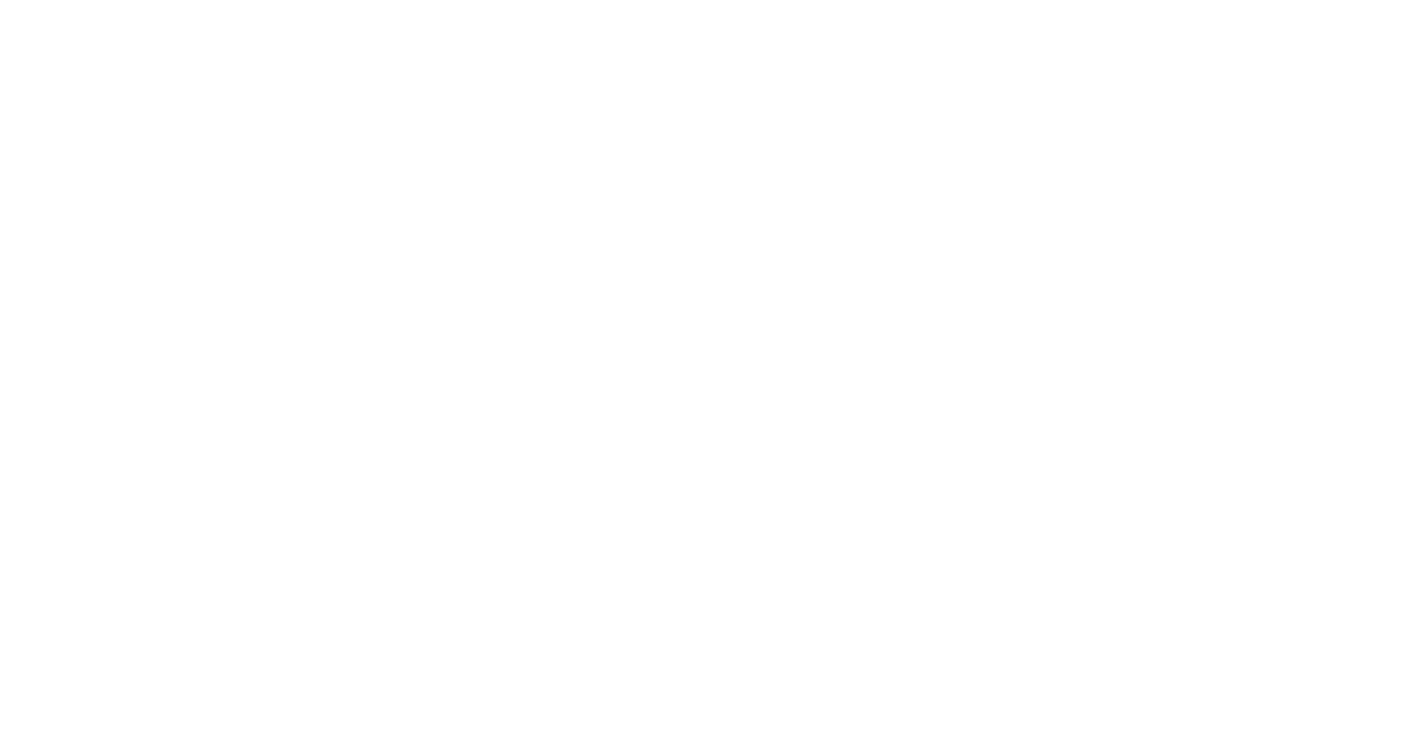 scroll, scrollTop: 0, scrollLeft: 0, axis: both 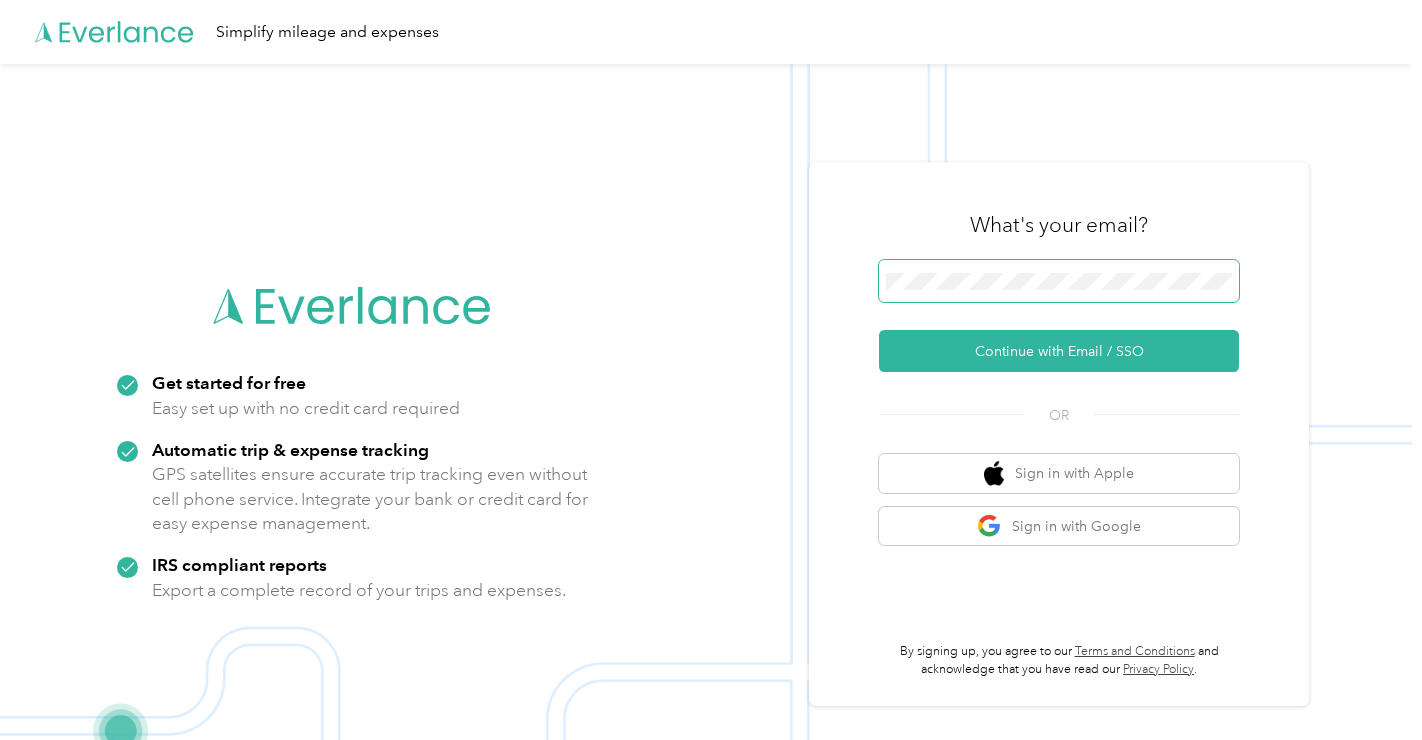 click at bounding box center (1059, 281) 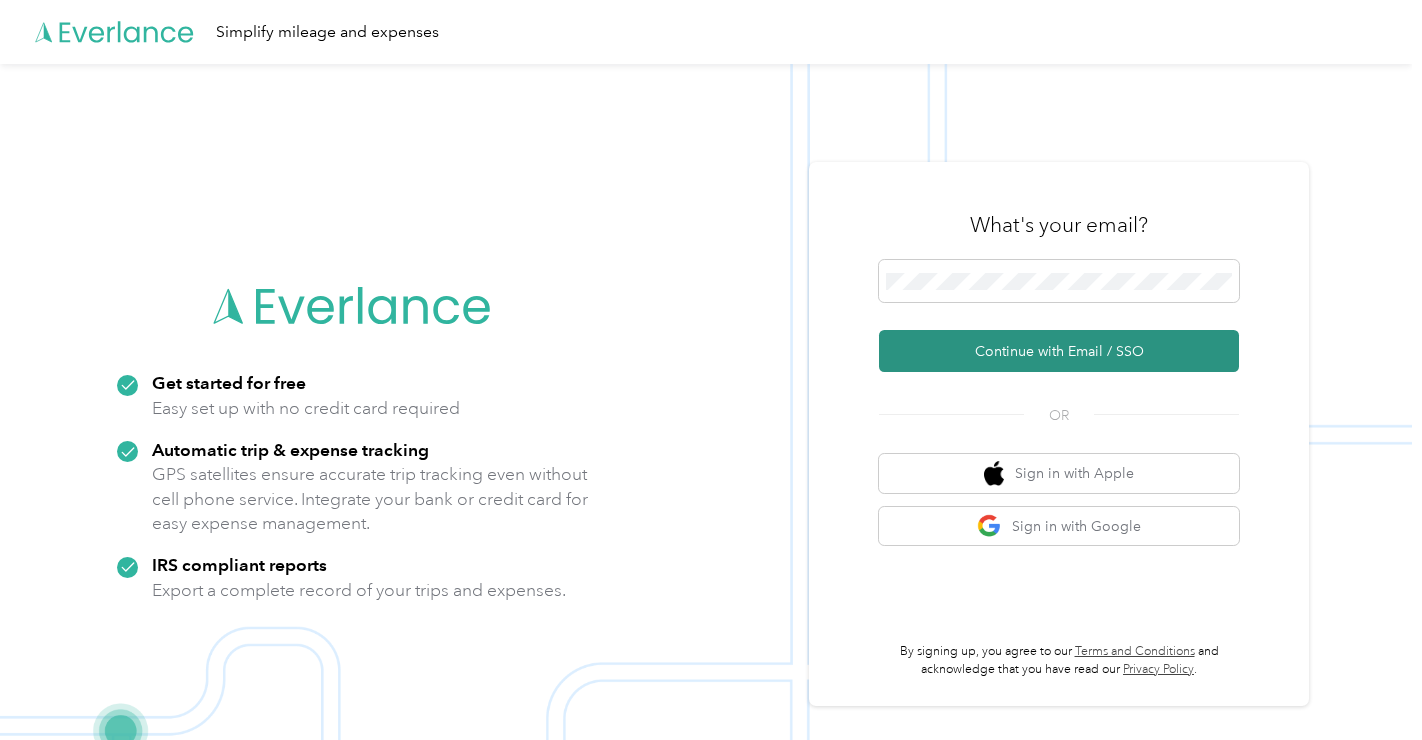 click on "Continue with Email / SSO" at bounding box center [1059, 351] 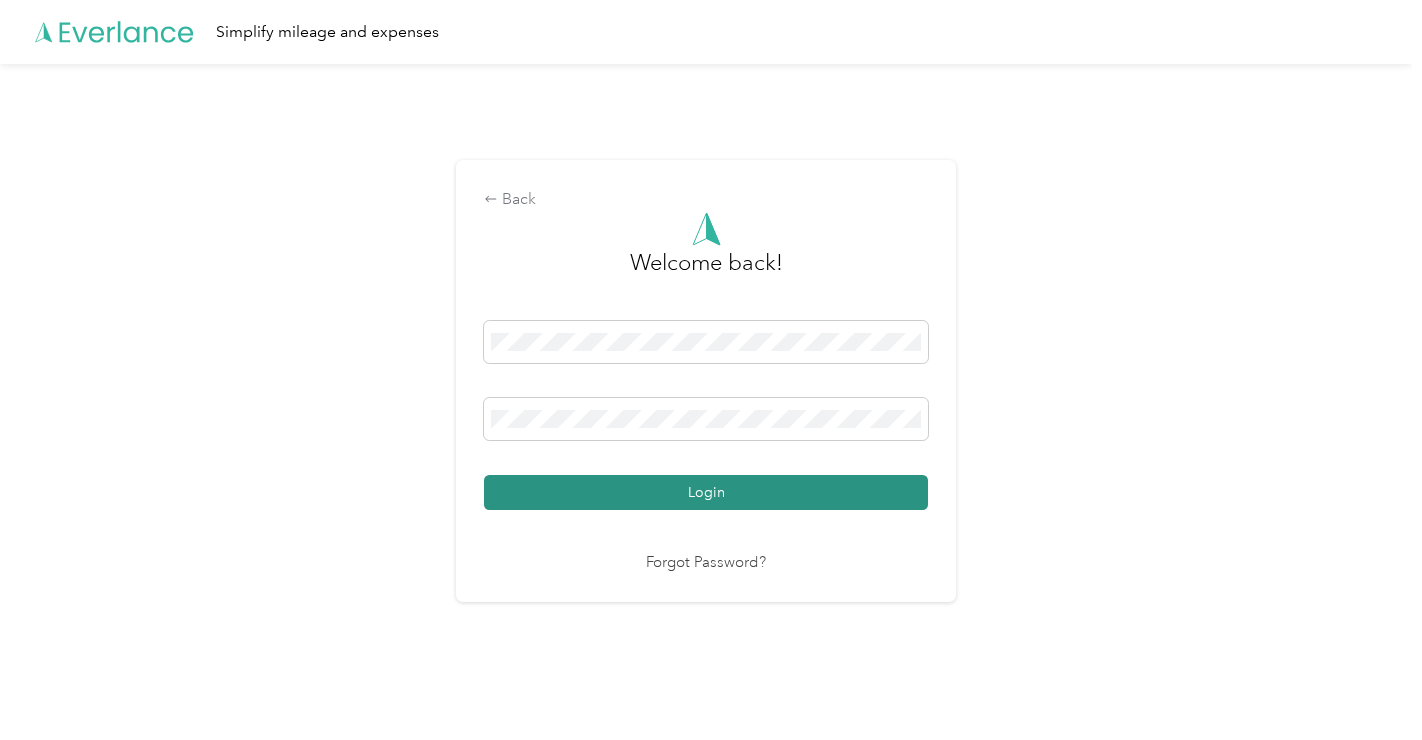 click on "Login" at bounding box center [706, 492] 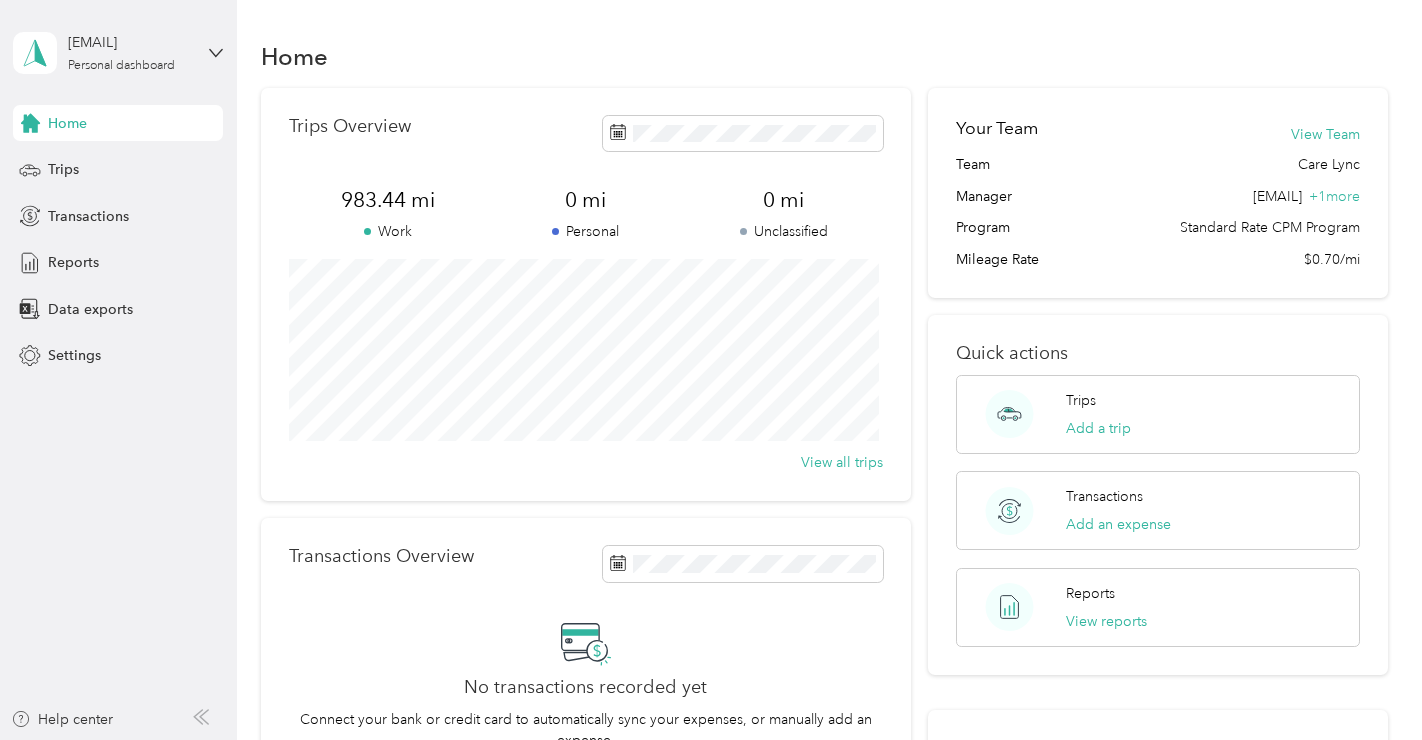 click on "Home Trips Transactions Reports Data exports Settings" at bounding box center (118, 239) 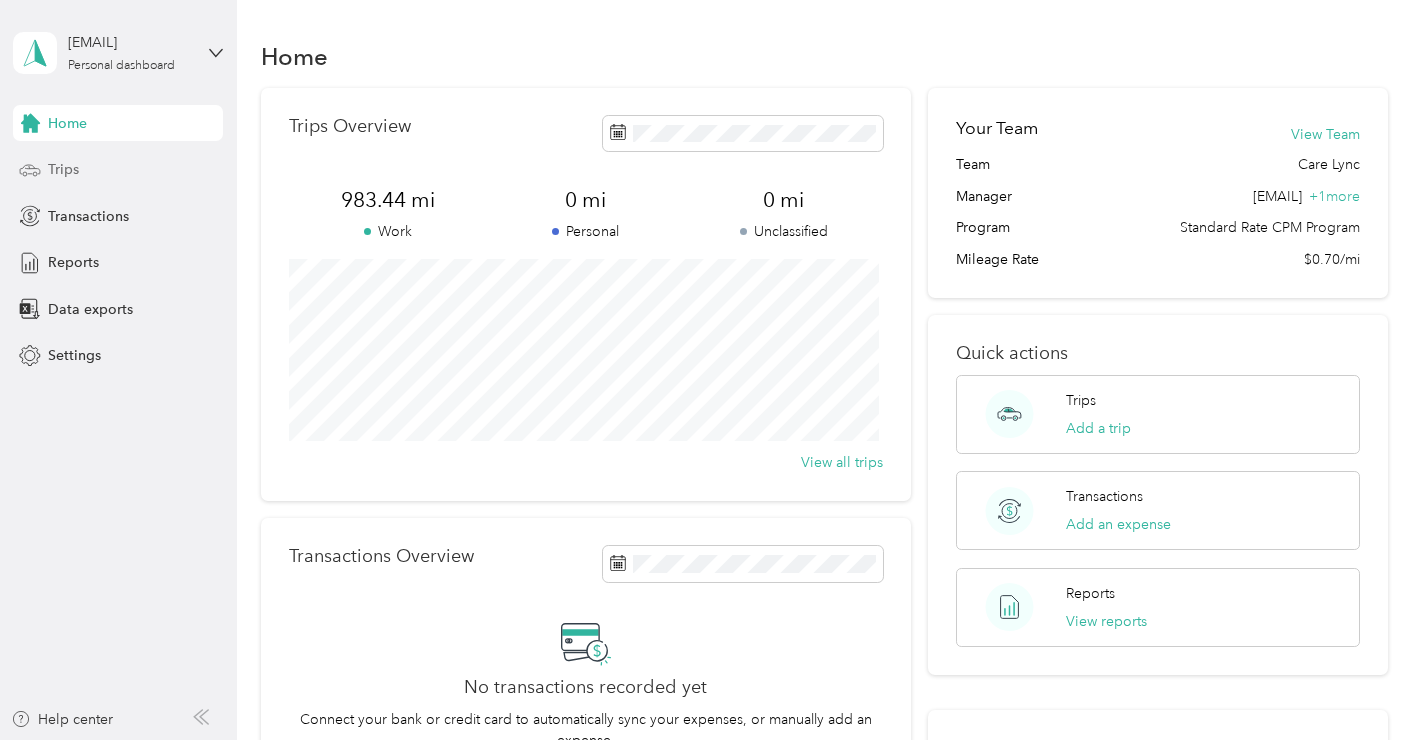 click on "Trips" at bounding box center [118, 170] 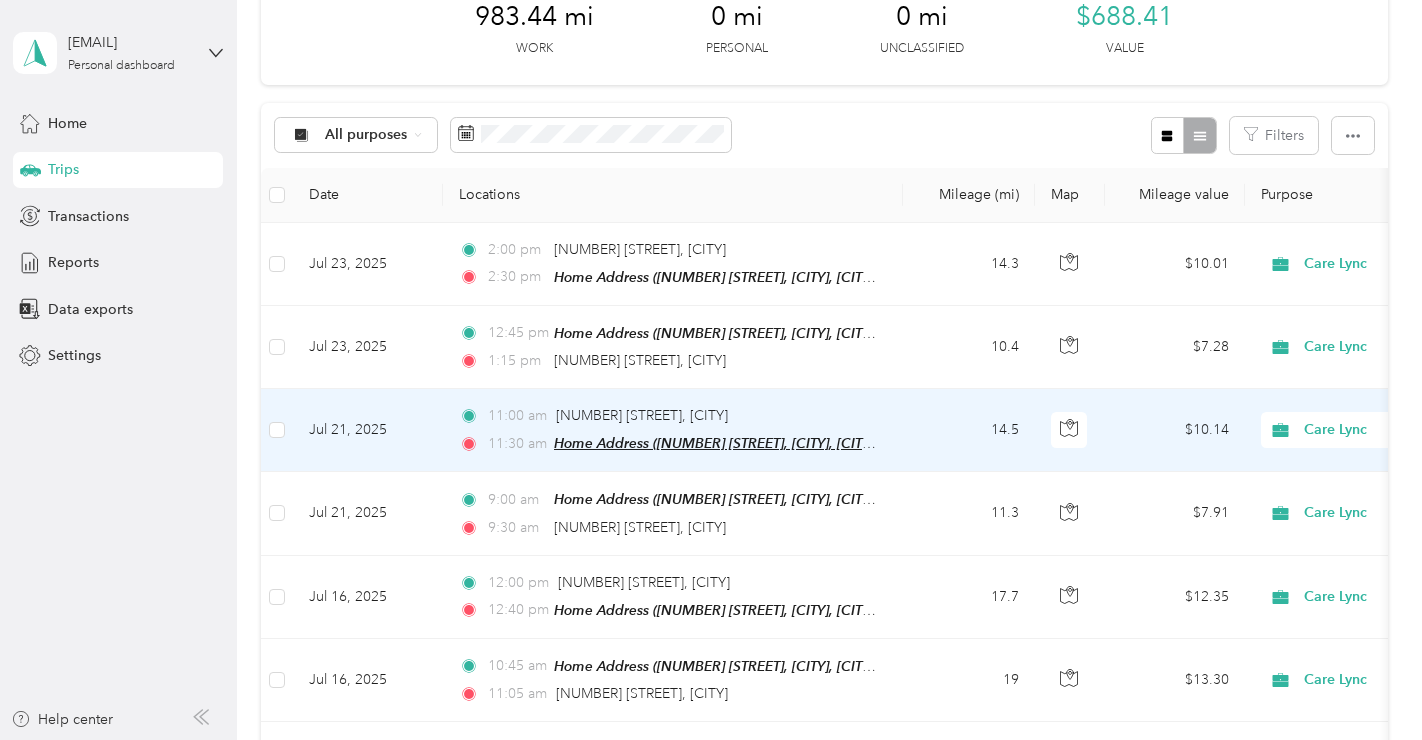 scroll, scrollTop: 0, scrollLeft: 0, axis: both 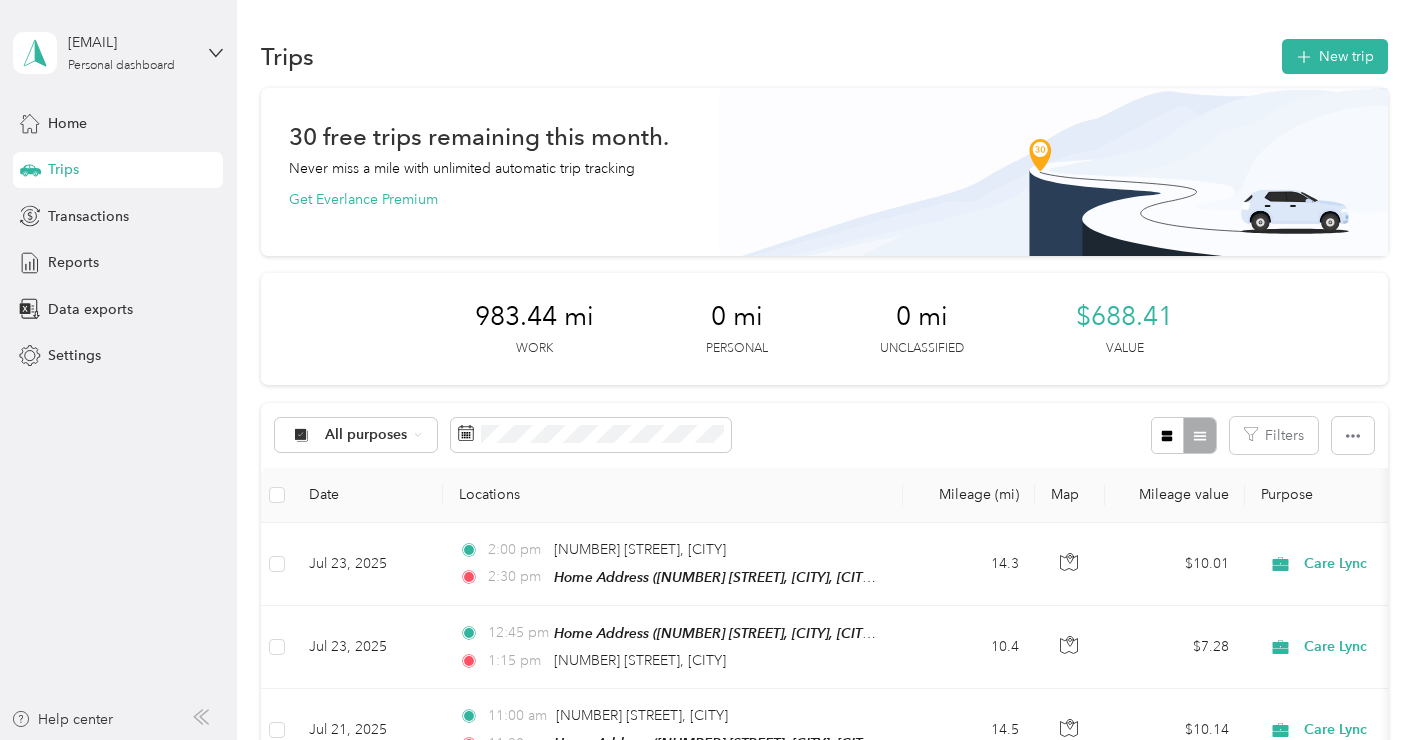 click on "All purposes Filters" at bounding box center (824, 435) 